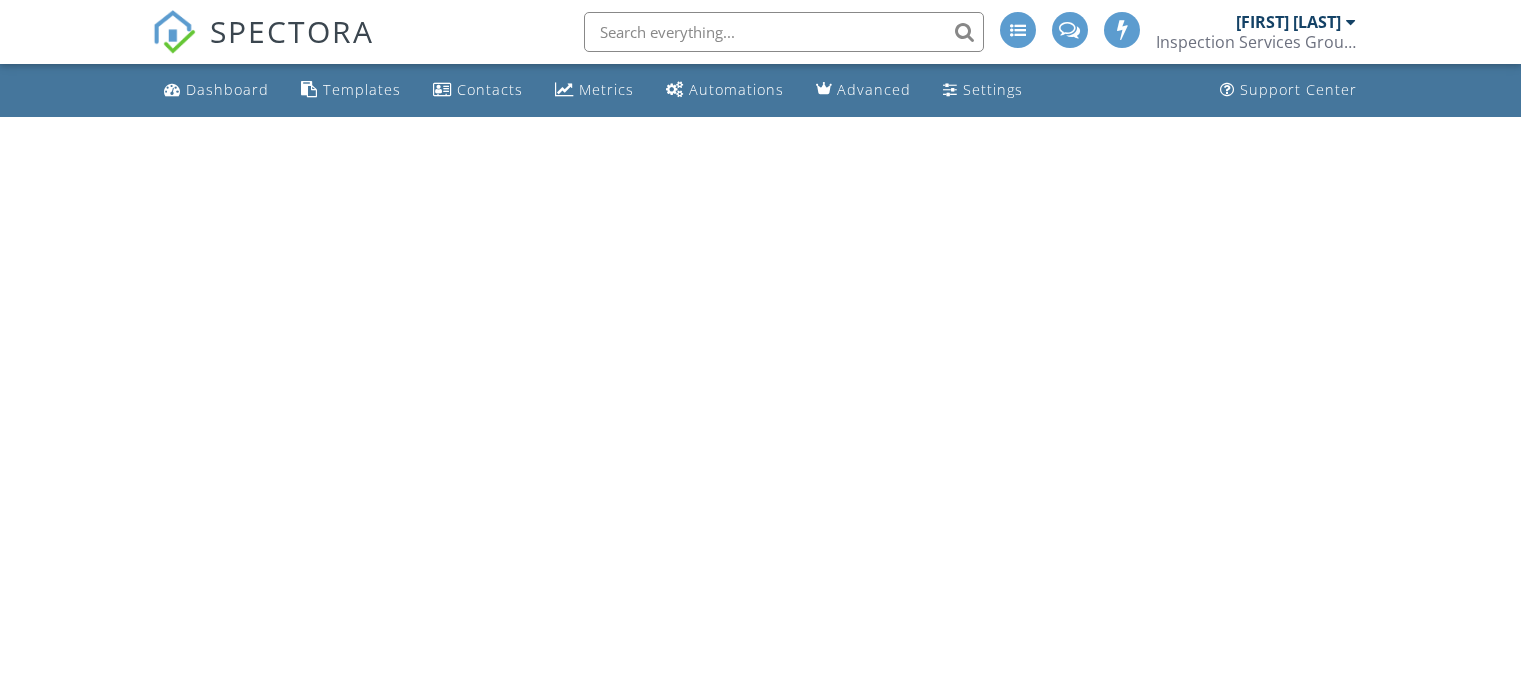 scroll, scrollTop: 0, scrollLeft: 0, axis: both 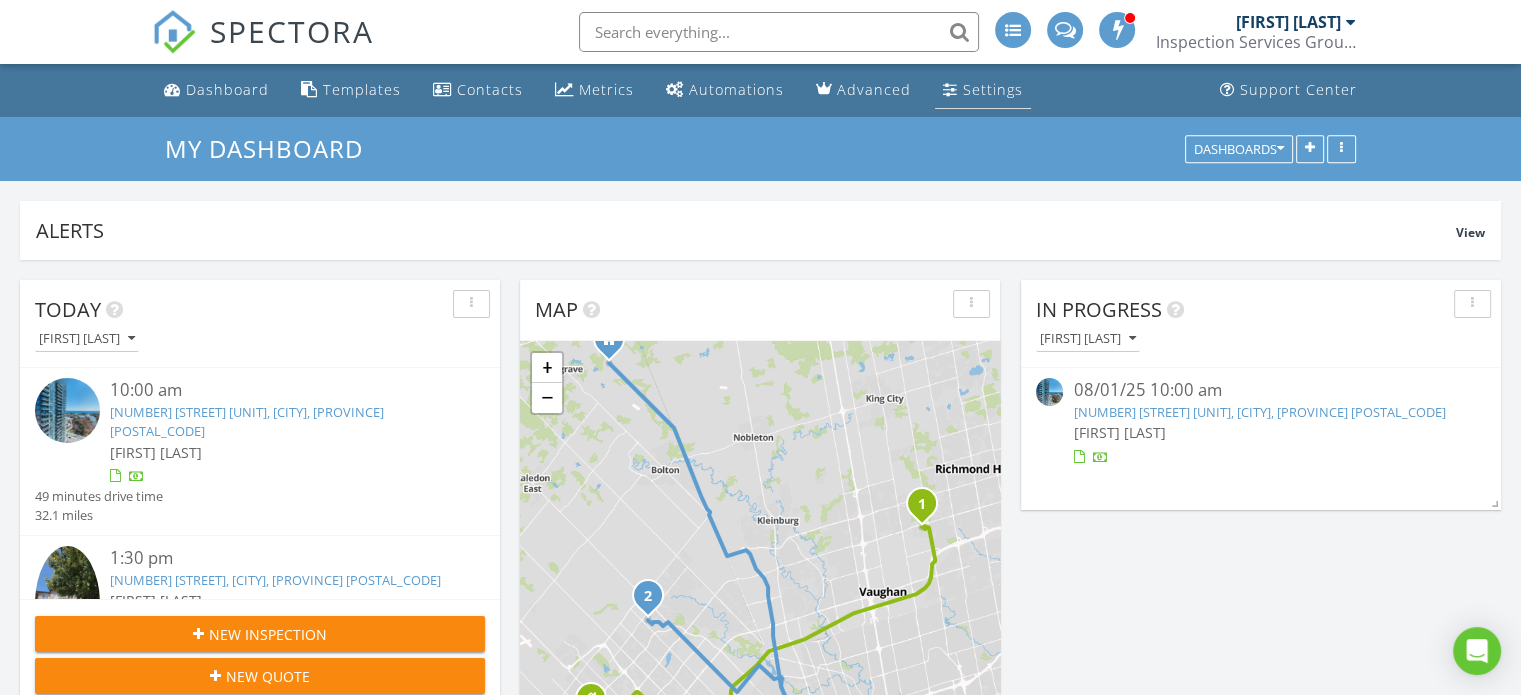 click on "Settings" at bounding box center (993, 89) 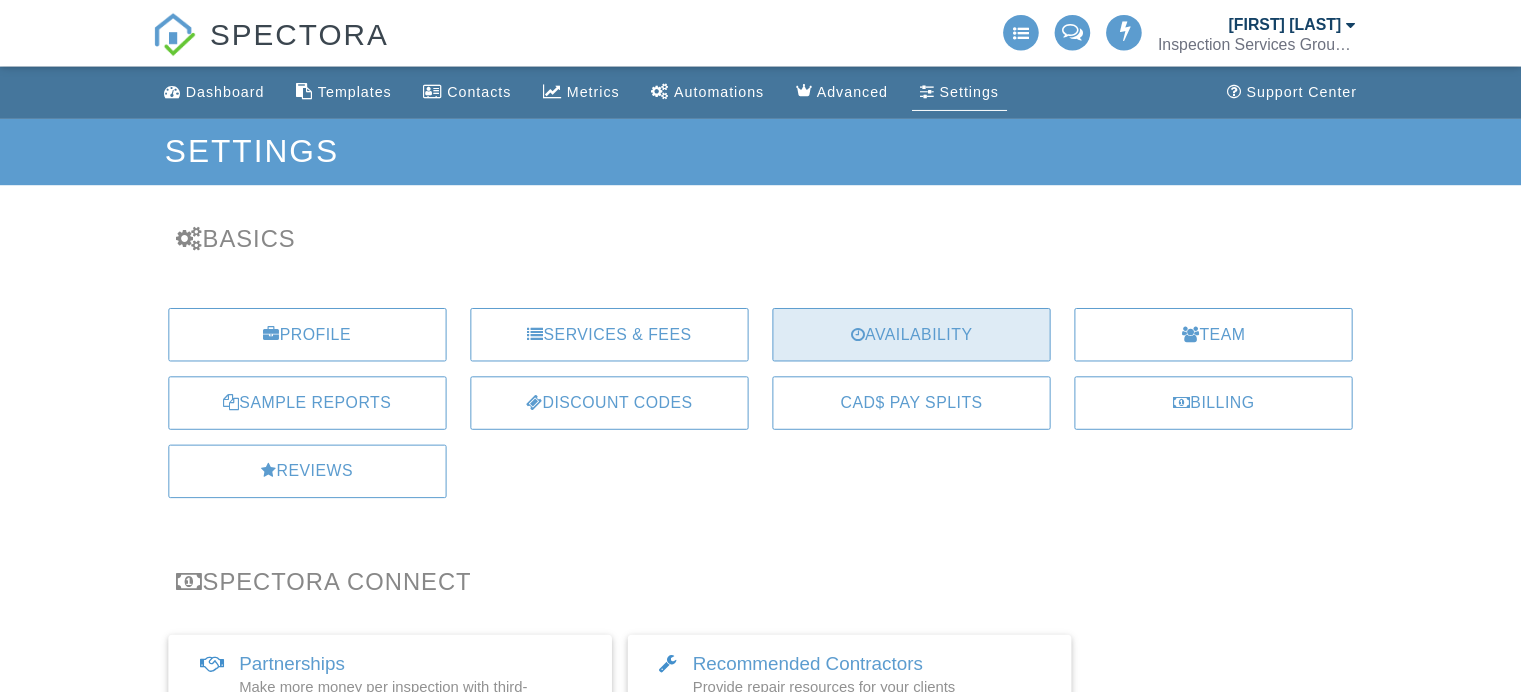 scroll, scrollTop: 0, scrollLeft: 0, axis: both 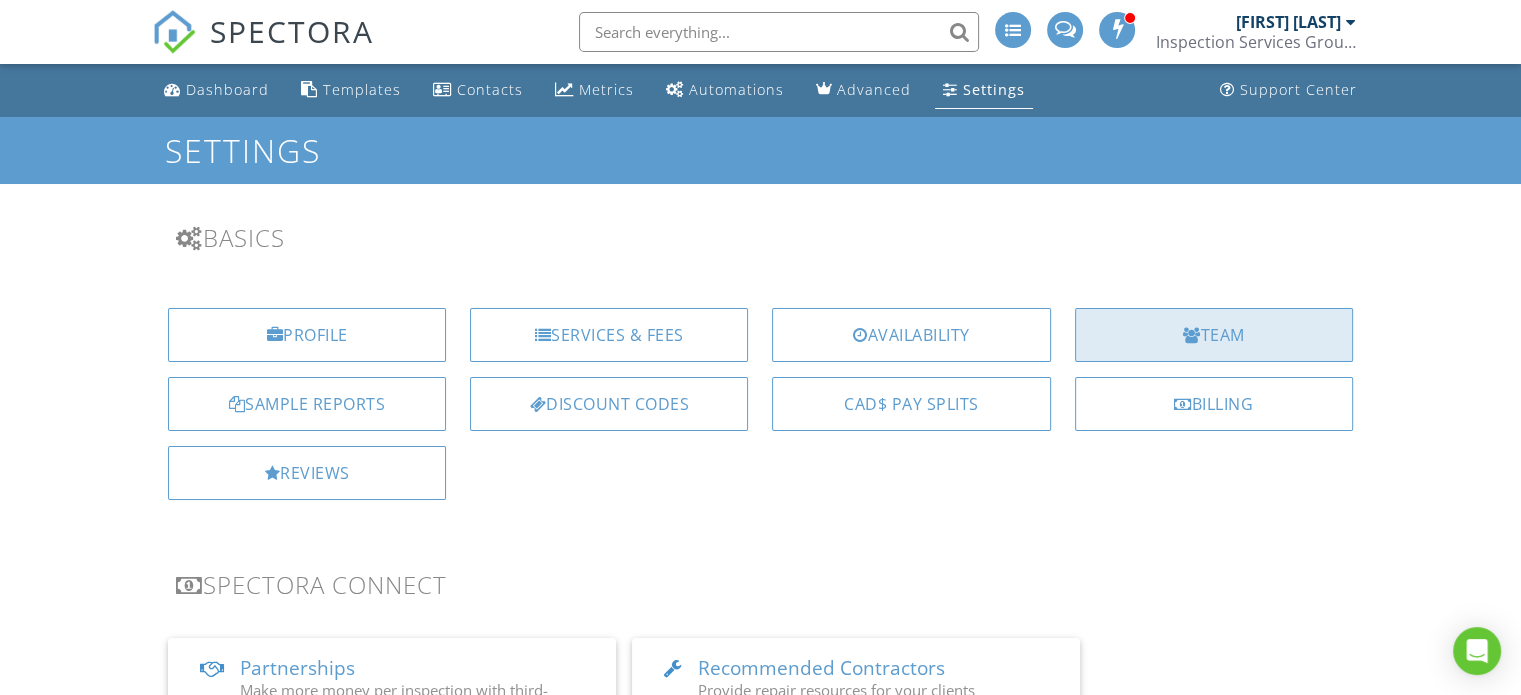 click on "Team" at bounding box center [1214, 335] 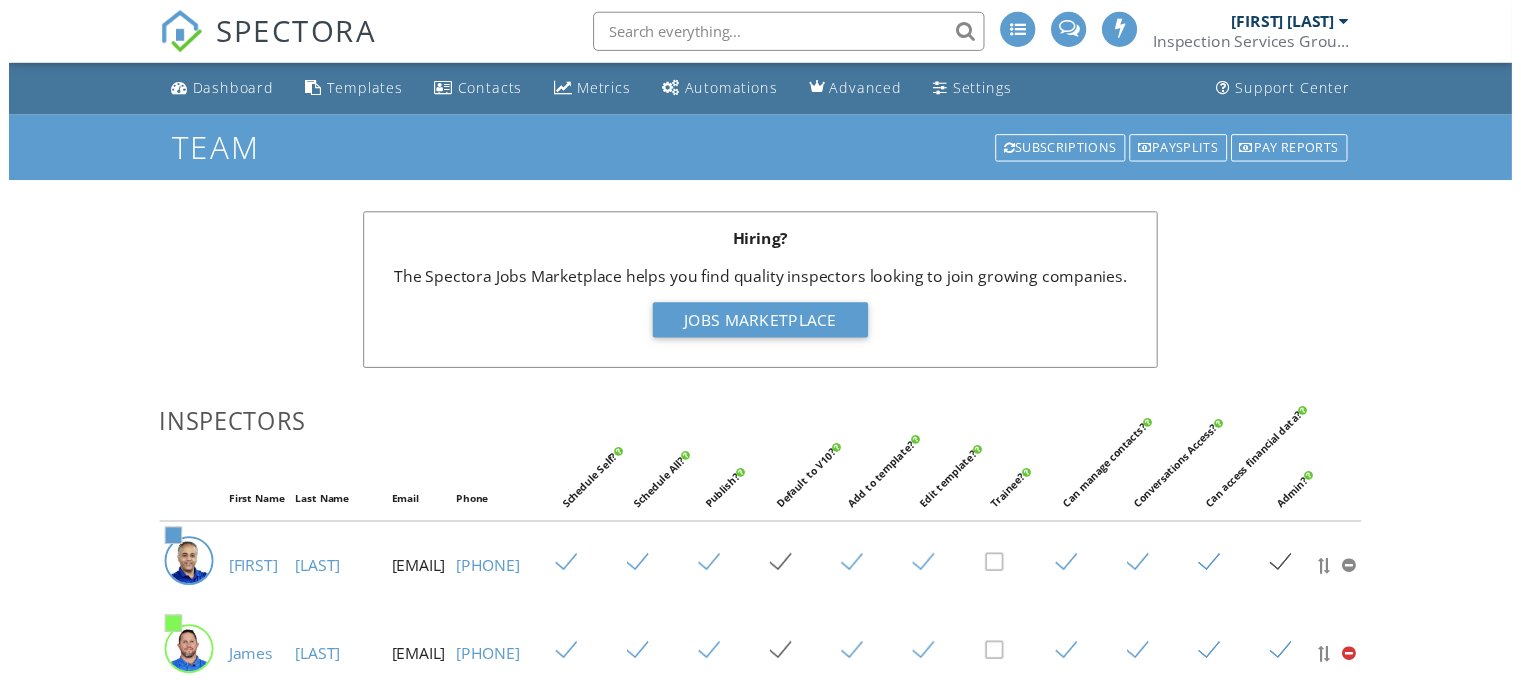scroll, scrollTop: 0, scrollLeft: 0, axis: both 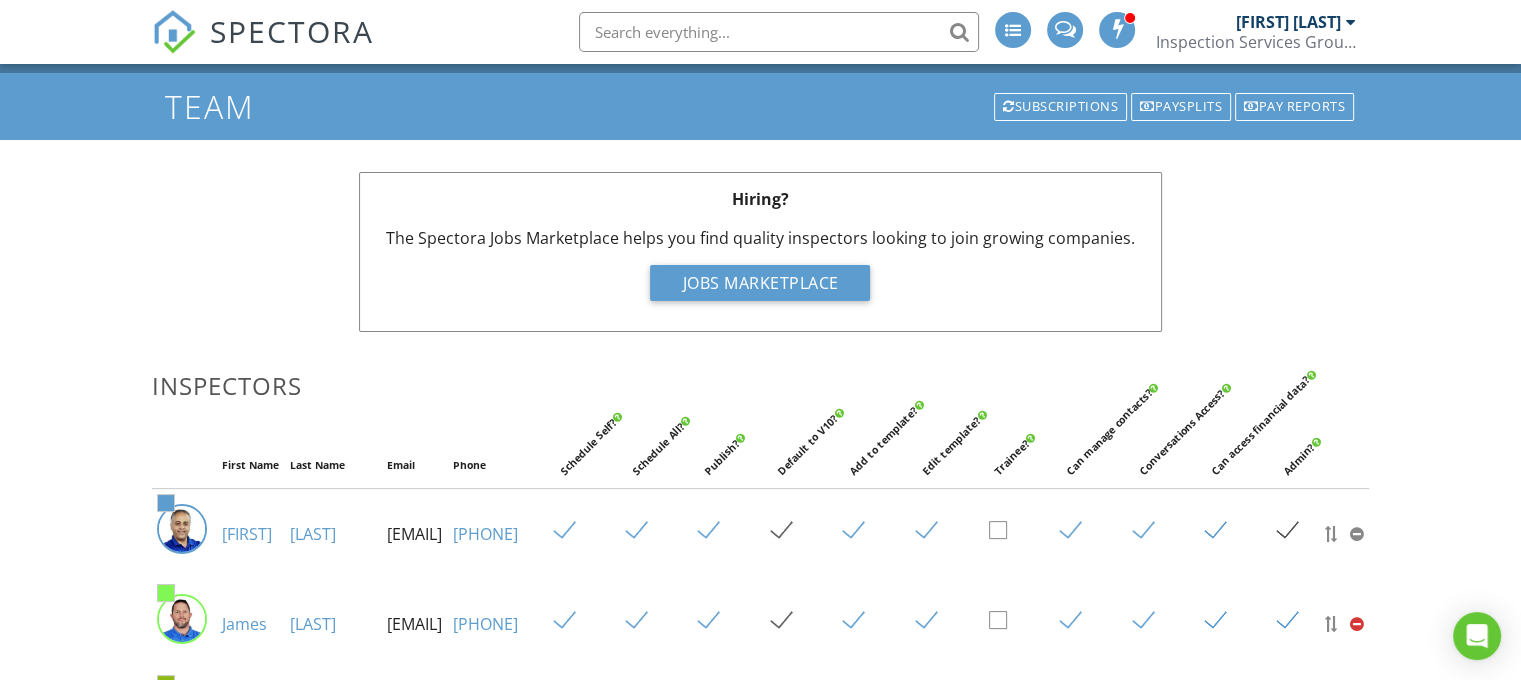 click on "SPECTORA" at bounding box center [263, 48] 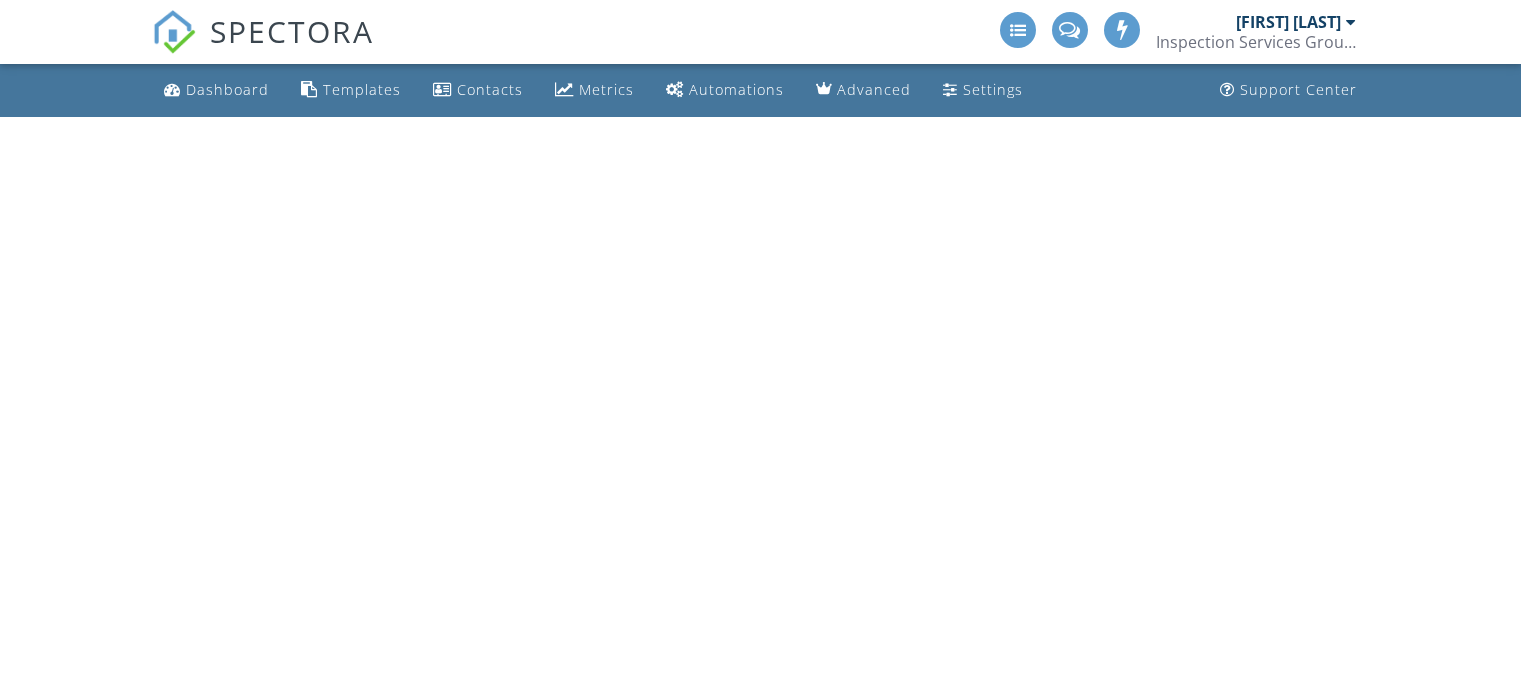 scroll, scrollTop: 0, scrollLeft: 0, axis: both 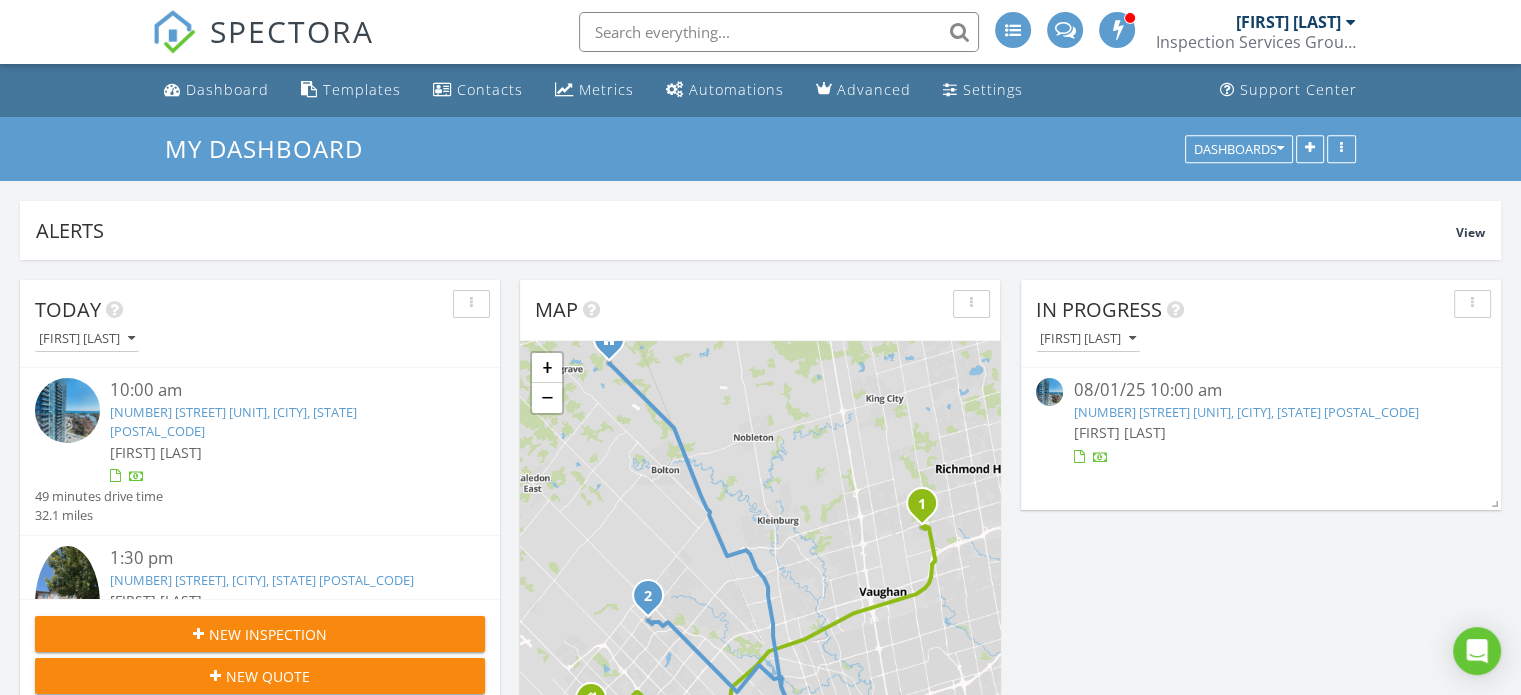 click at bounding box center [779, 32] 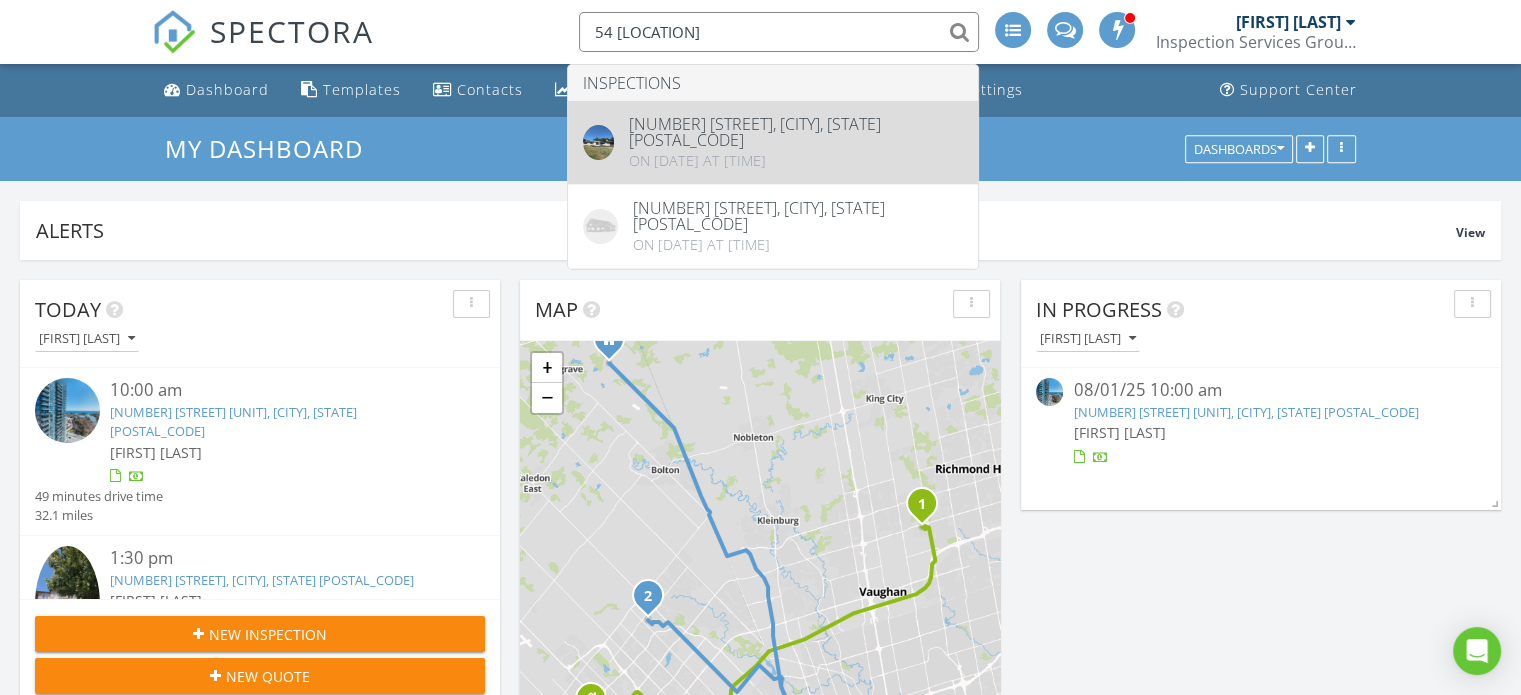 type on "54 east" 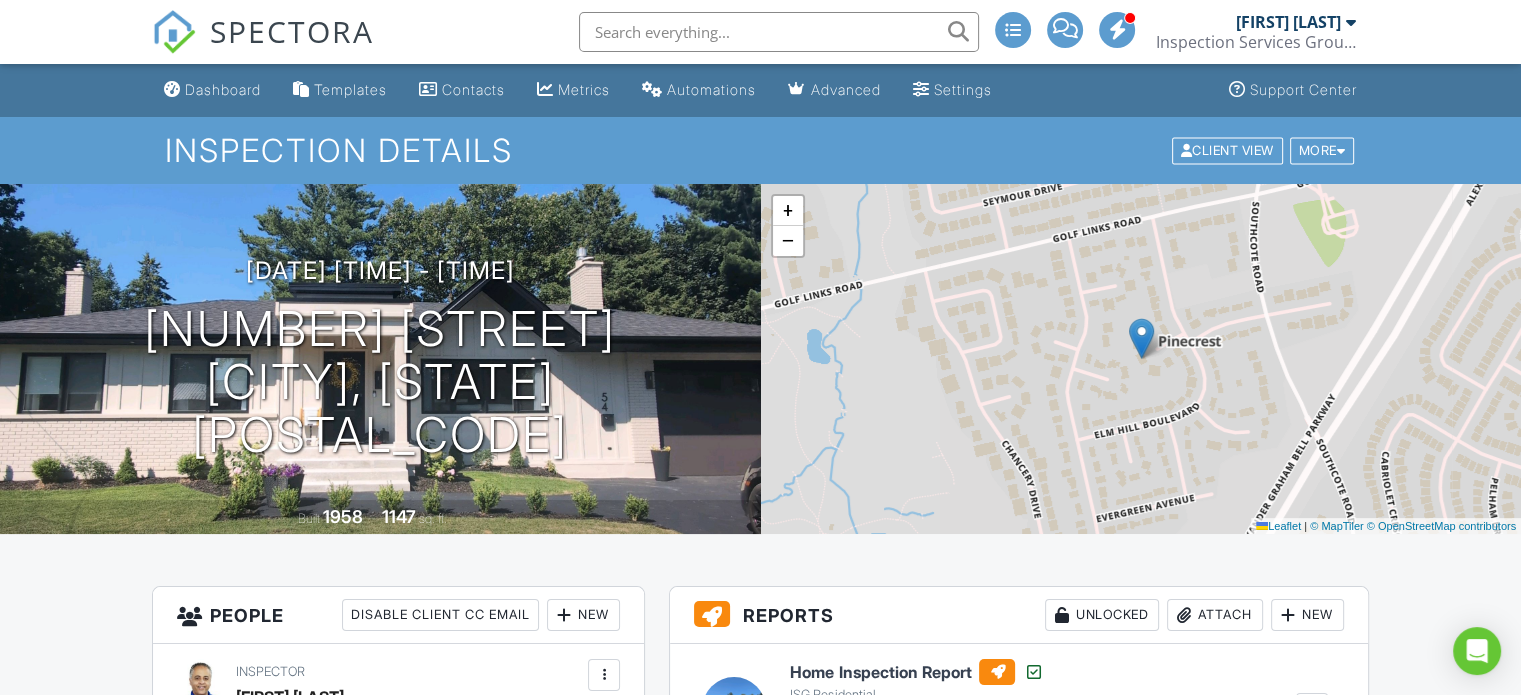 scroll, scrollTop: 0, scrollLeft: 0, axis: both 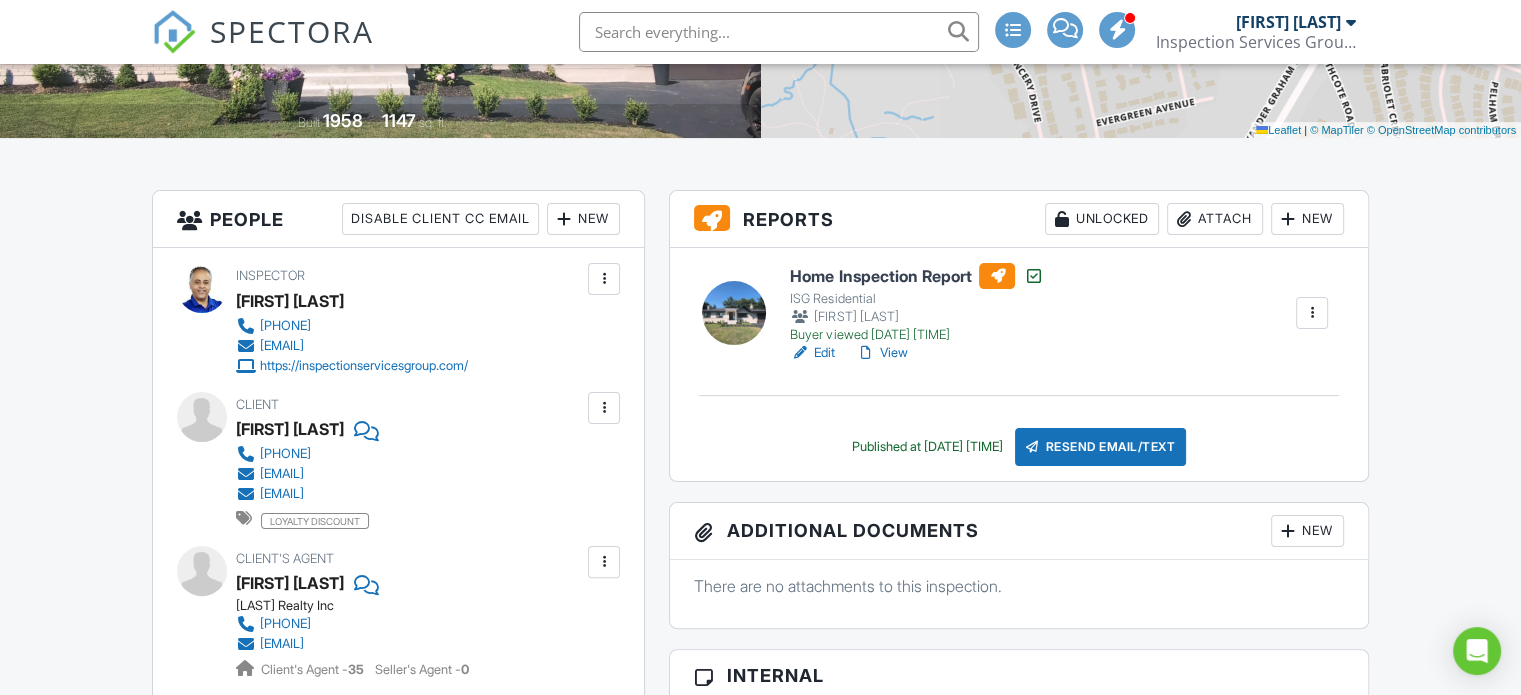 click on "Edit" at bounding box center (812, 353) 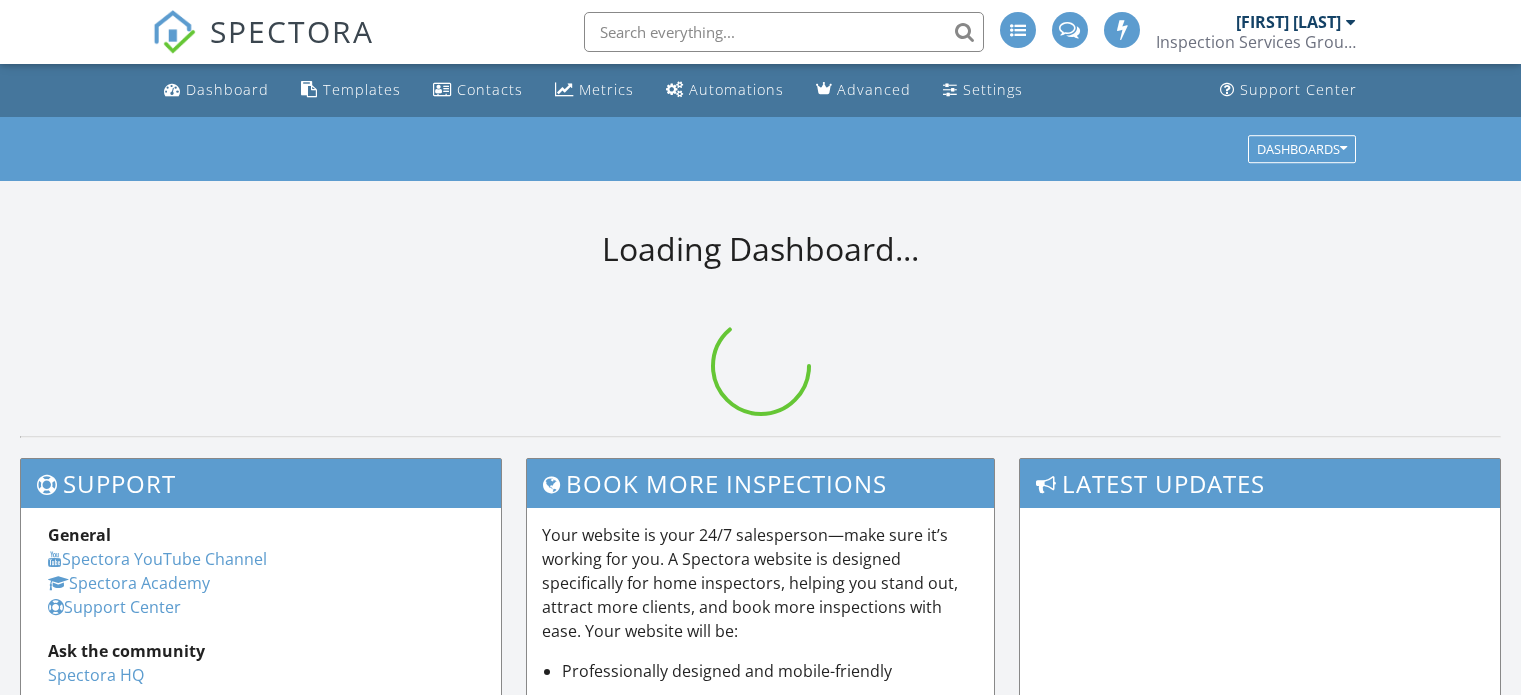 scroll, scrollTop: 0, scrollLeft: 0, axis: both 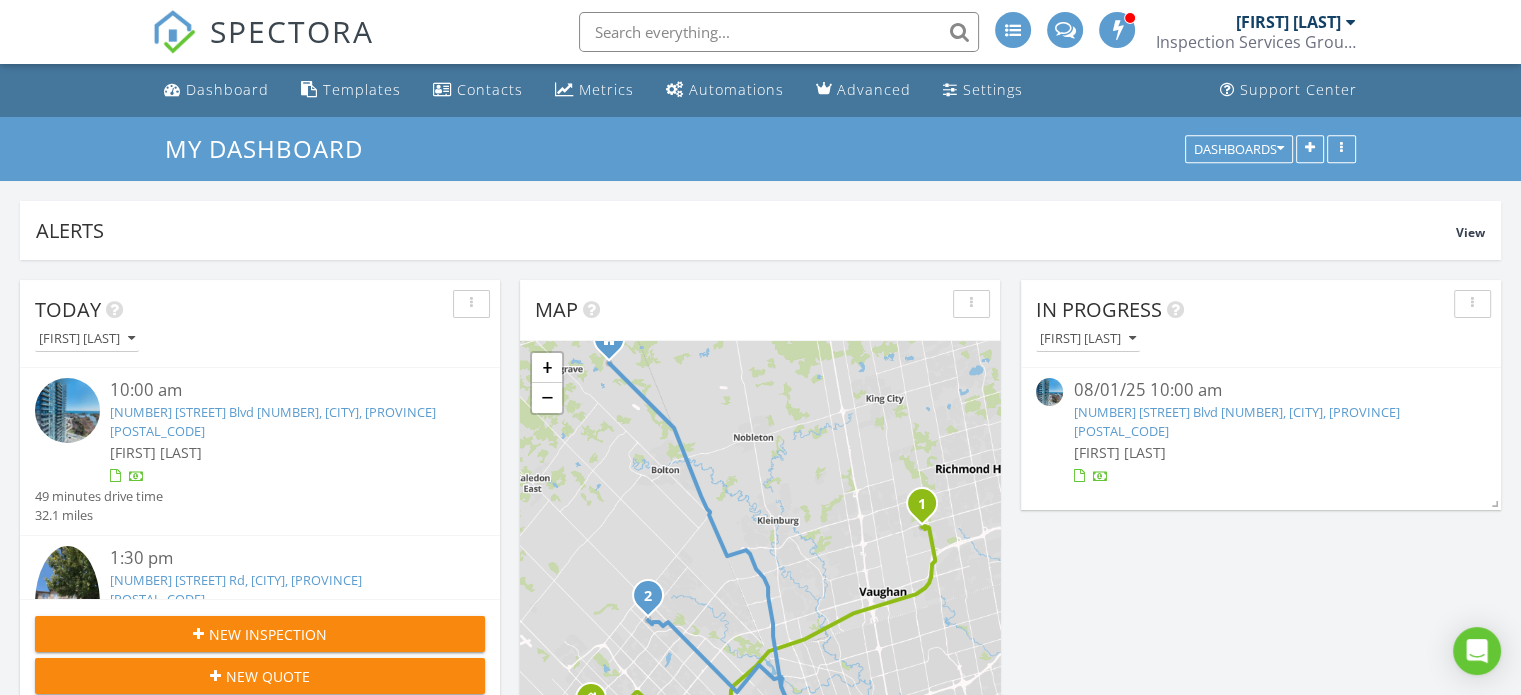 click at bounding box center [779, 32] 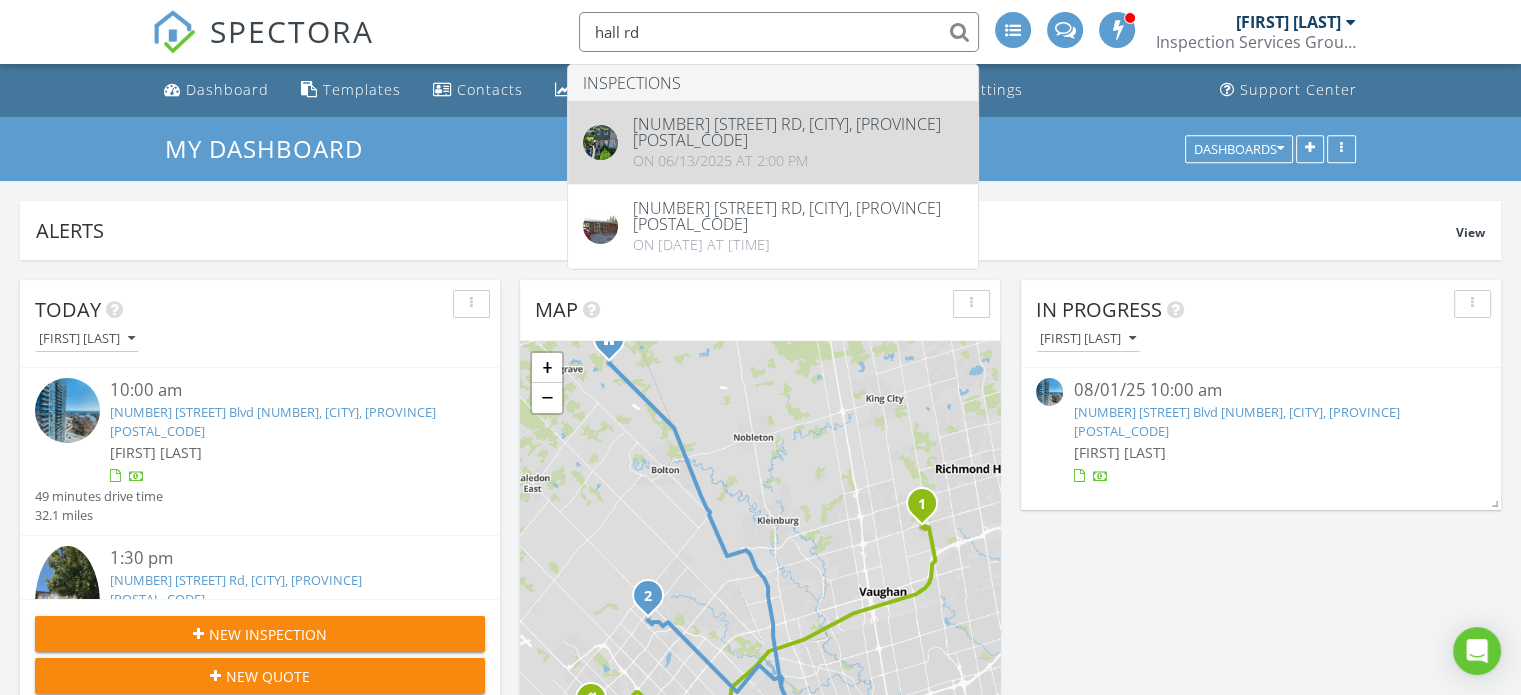 type on "hall rd" 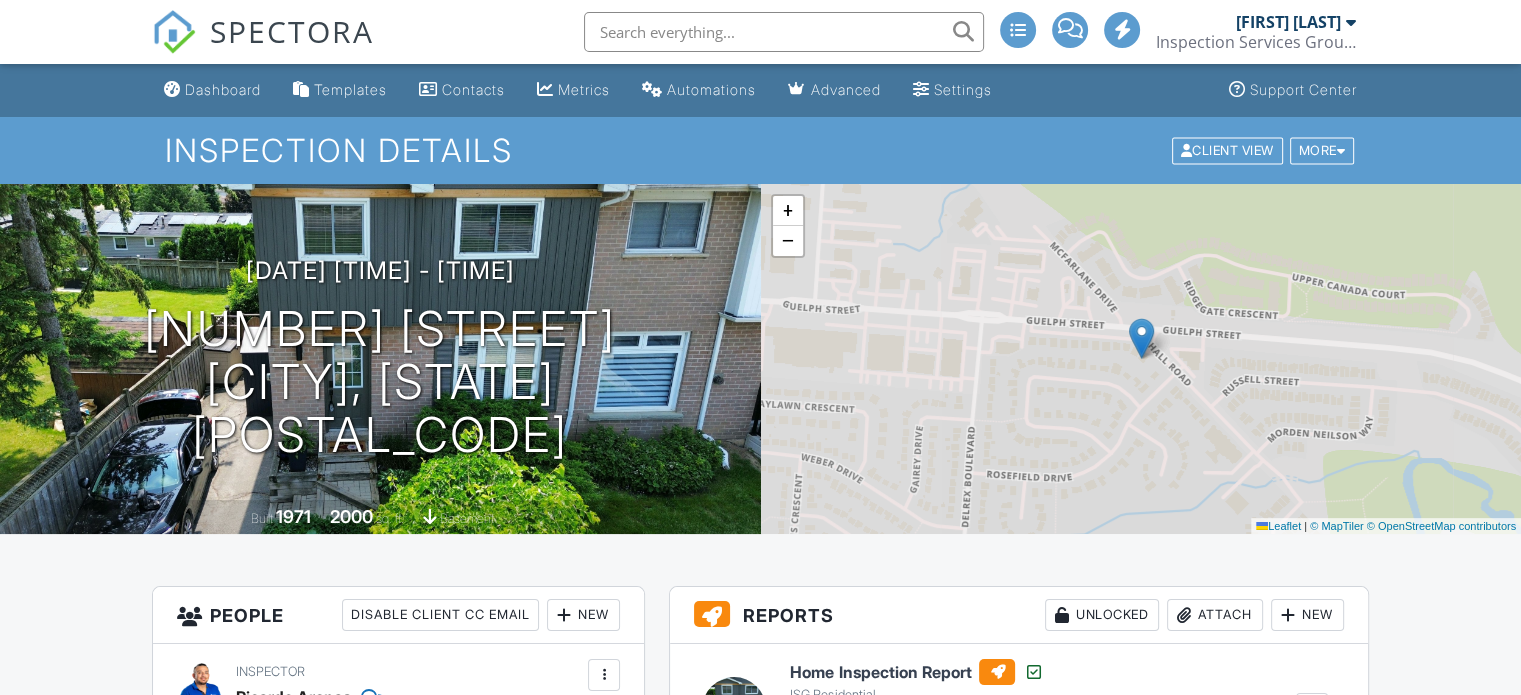 scroll, scrollTop: 514, scrollLeft: 0, axis: vertical 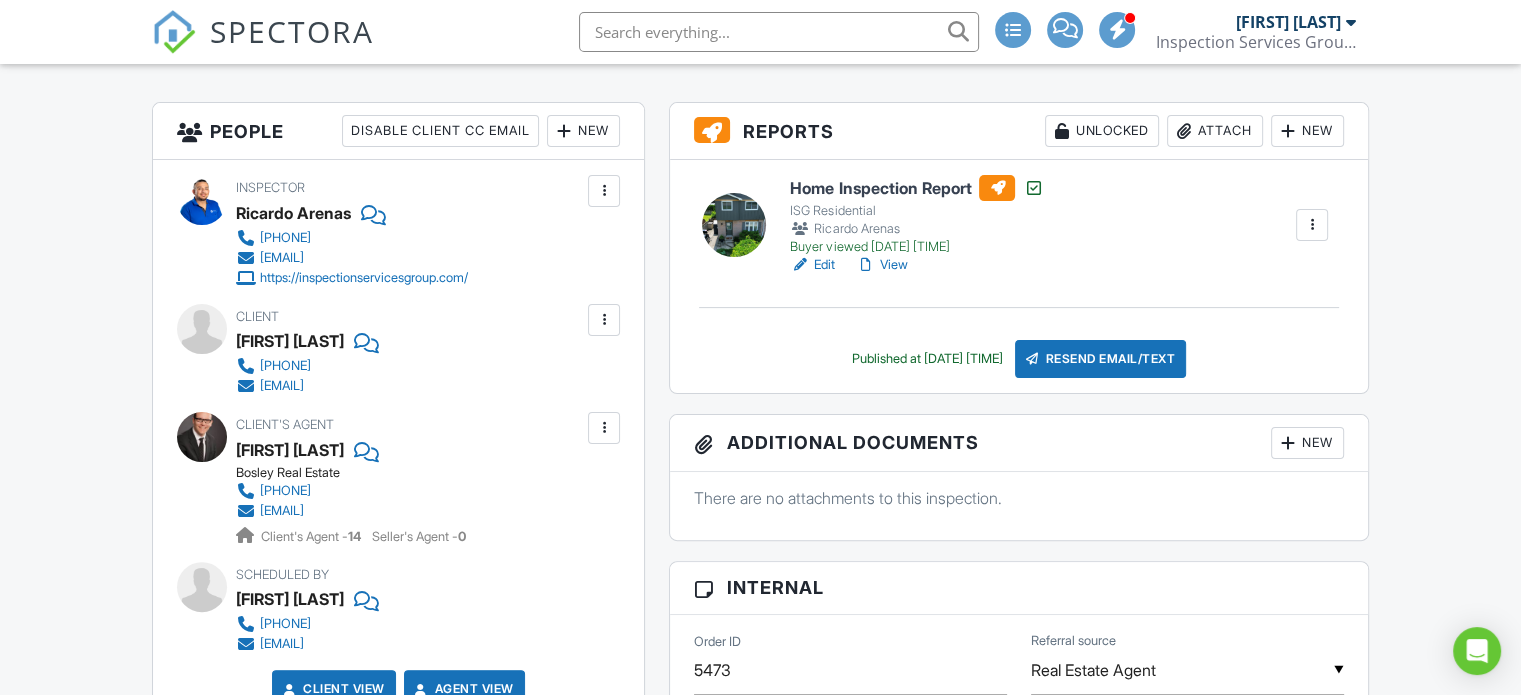 click on "View" at bounding box center (881, 265) 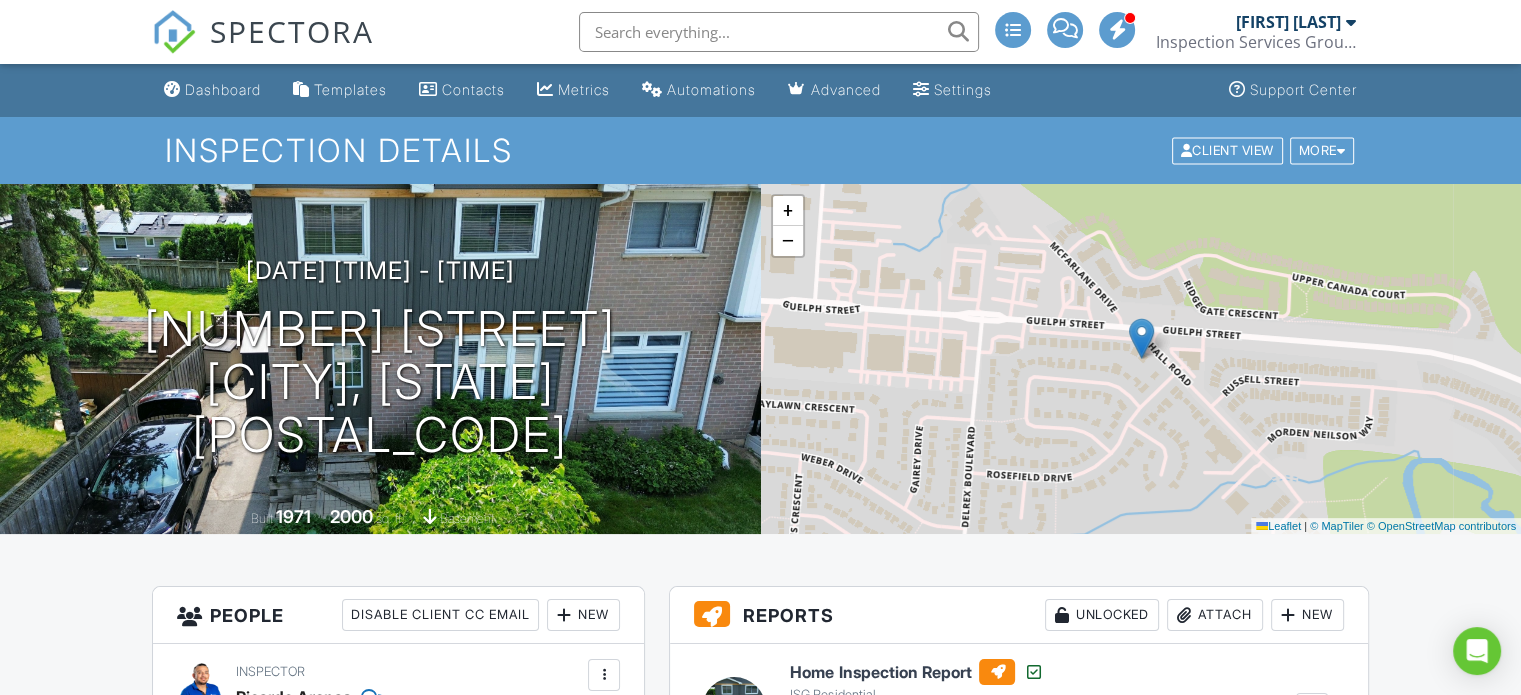 scroll, scrollTop: 0, scrollLeft: 0, axis: both 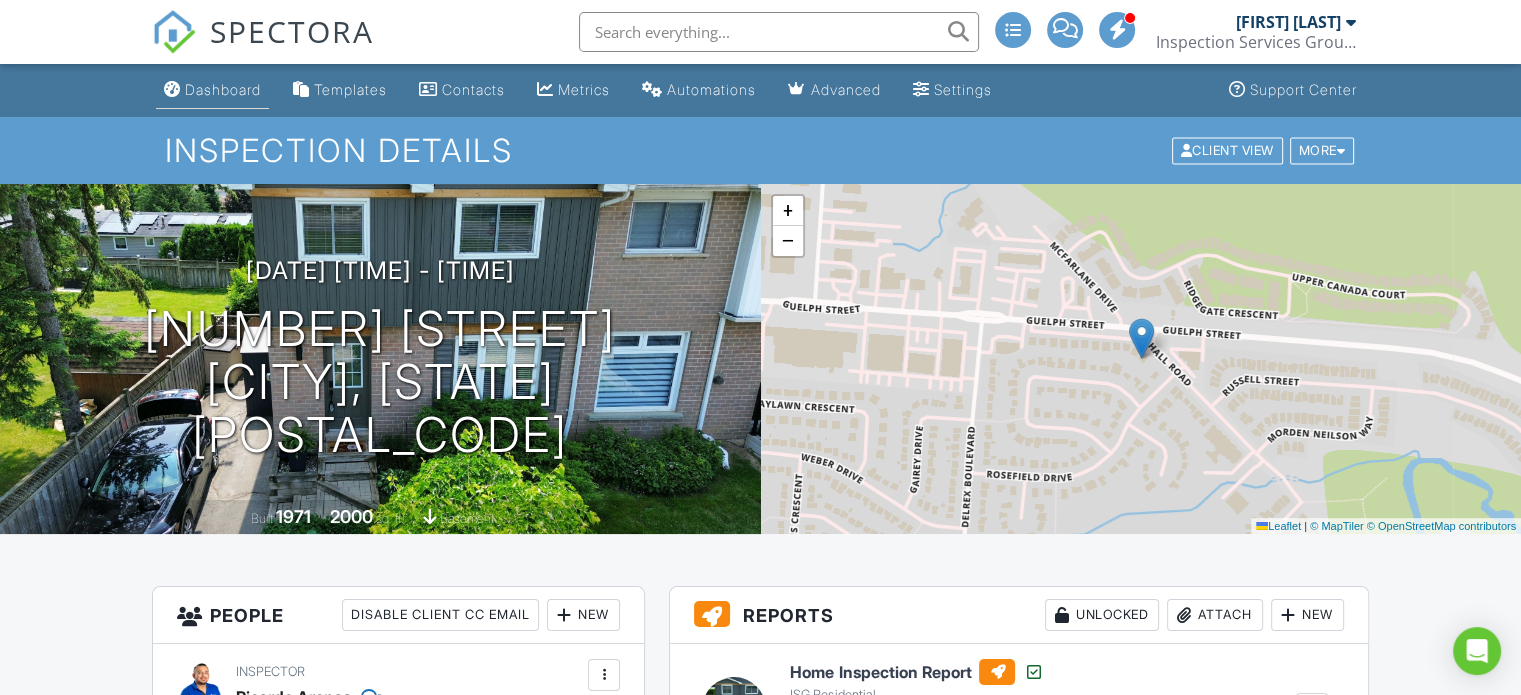 click on "Dashboard" at bounding box center [223, 89] 